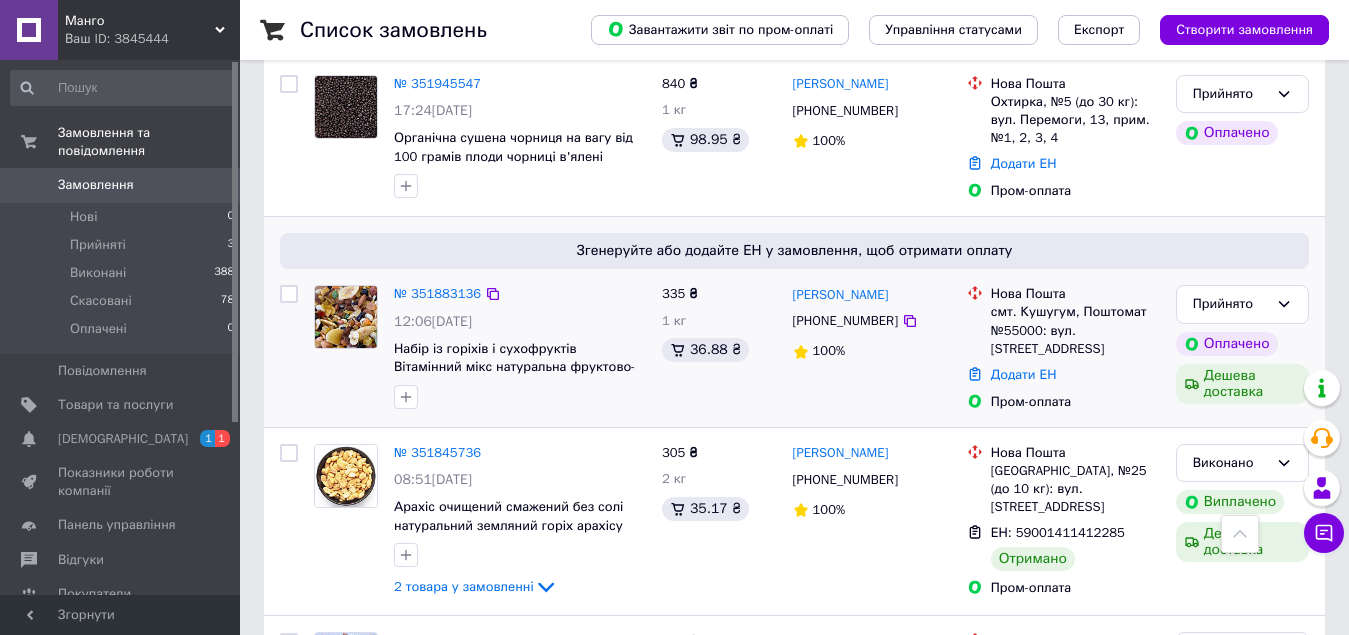 scroll, scrollTop: 500, scrollLeft: 0, axis: vertical 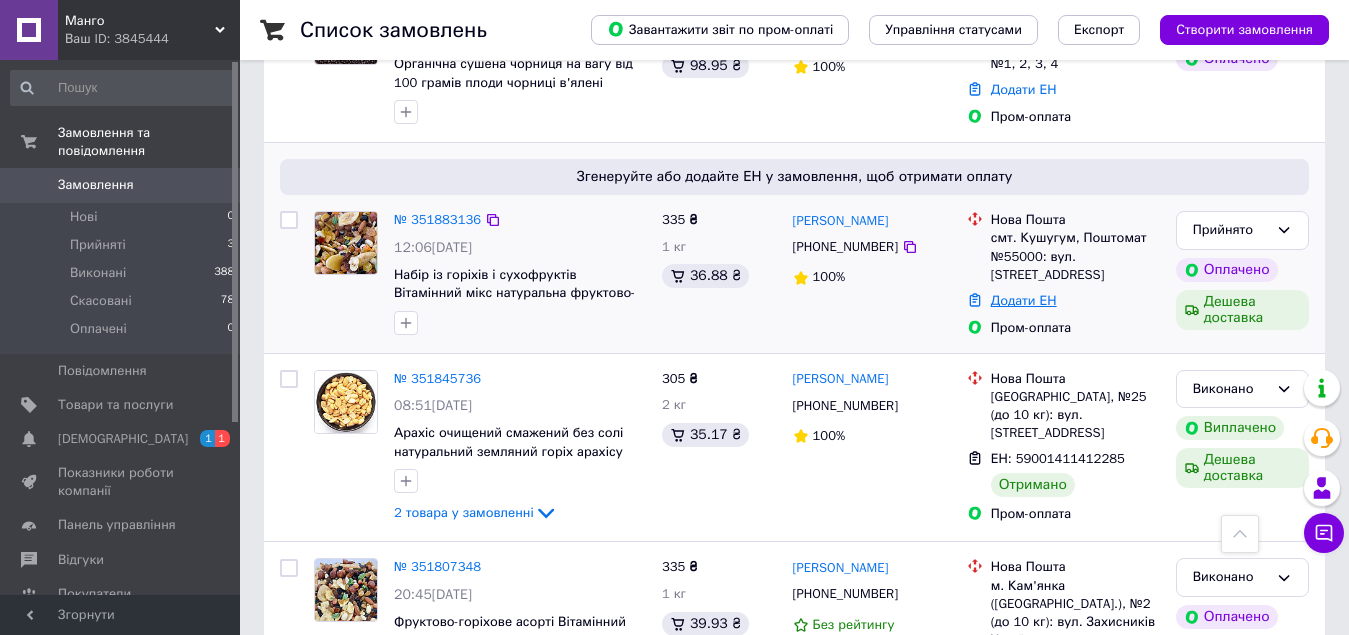 click on "Додати ЕН" at bounding box center (1024, 300) 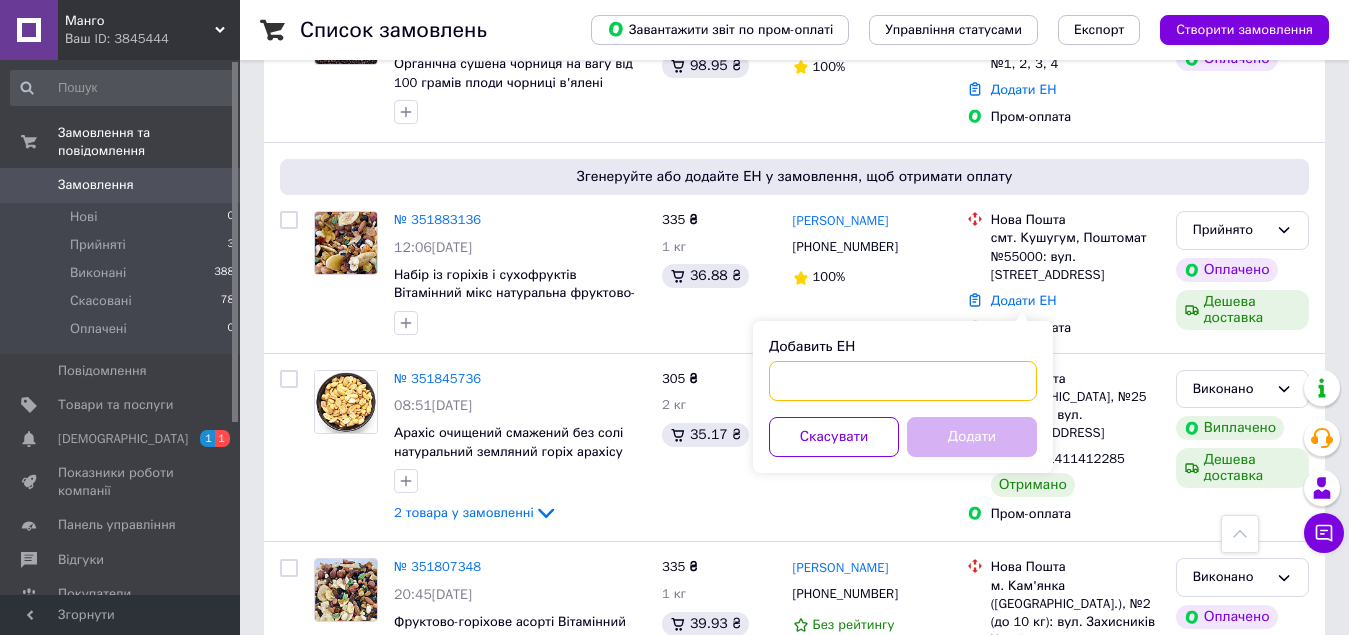 click on "Добавить ЕН" at bounding box center (903, 381) 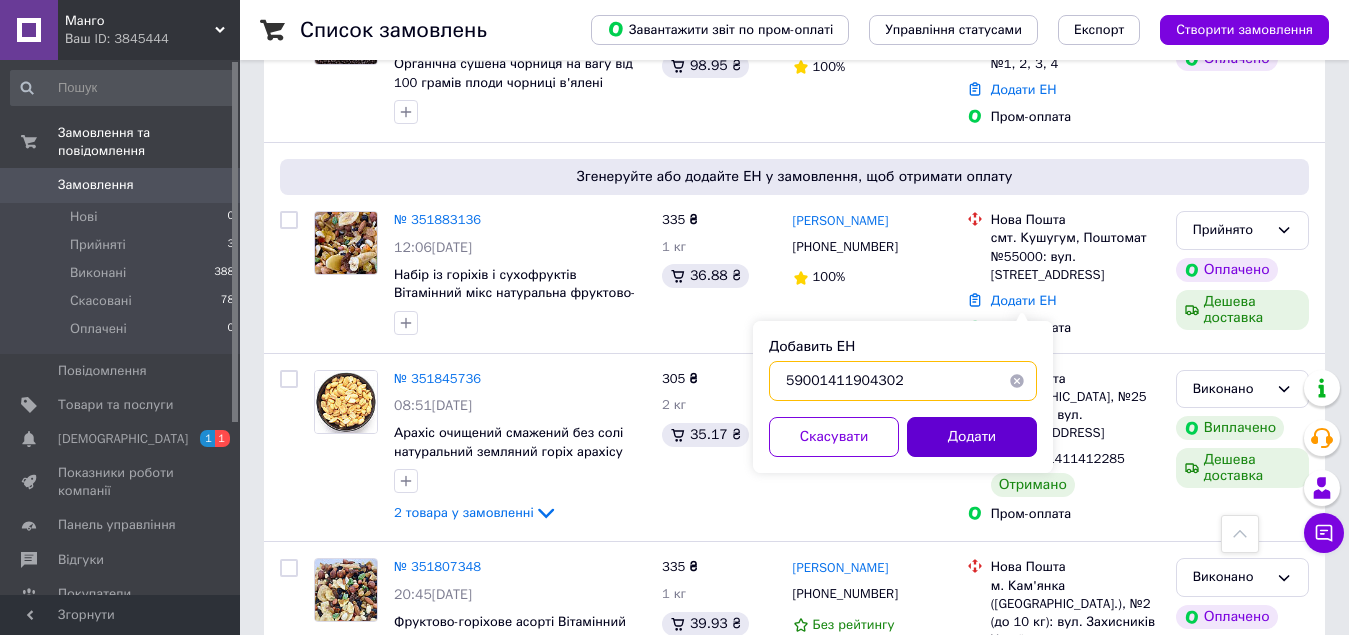 type on "59001411904302" 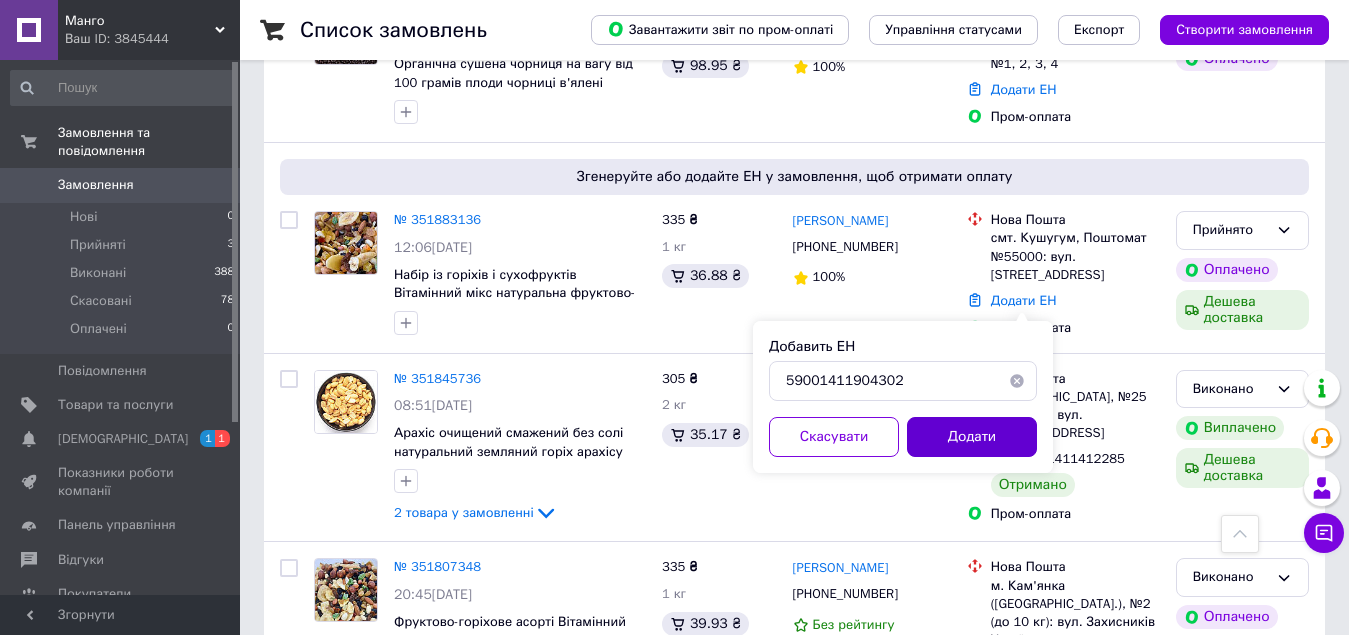 click on "Додати" at bounding box center [972, 437] 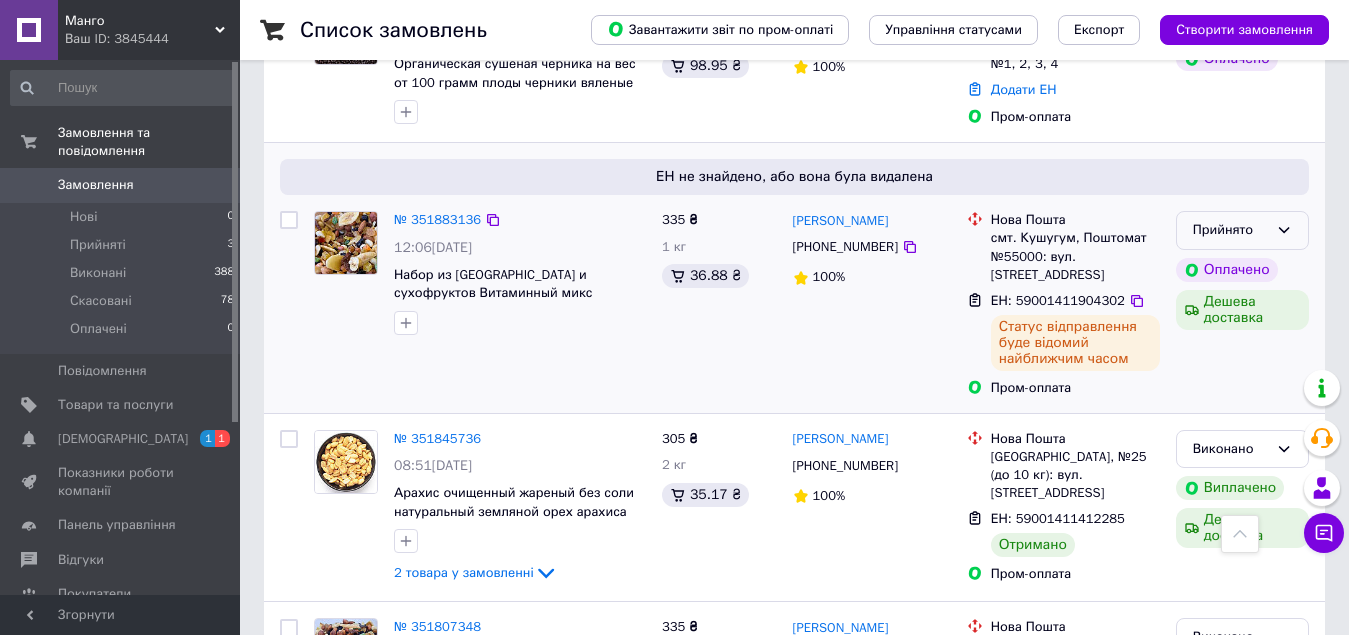 click 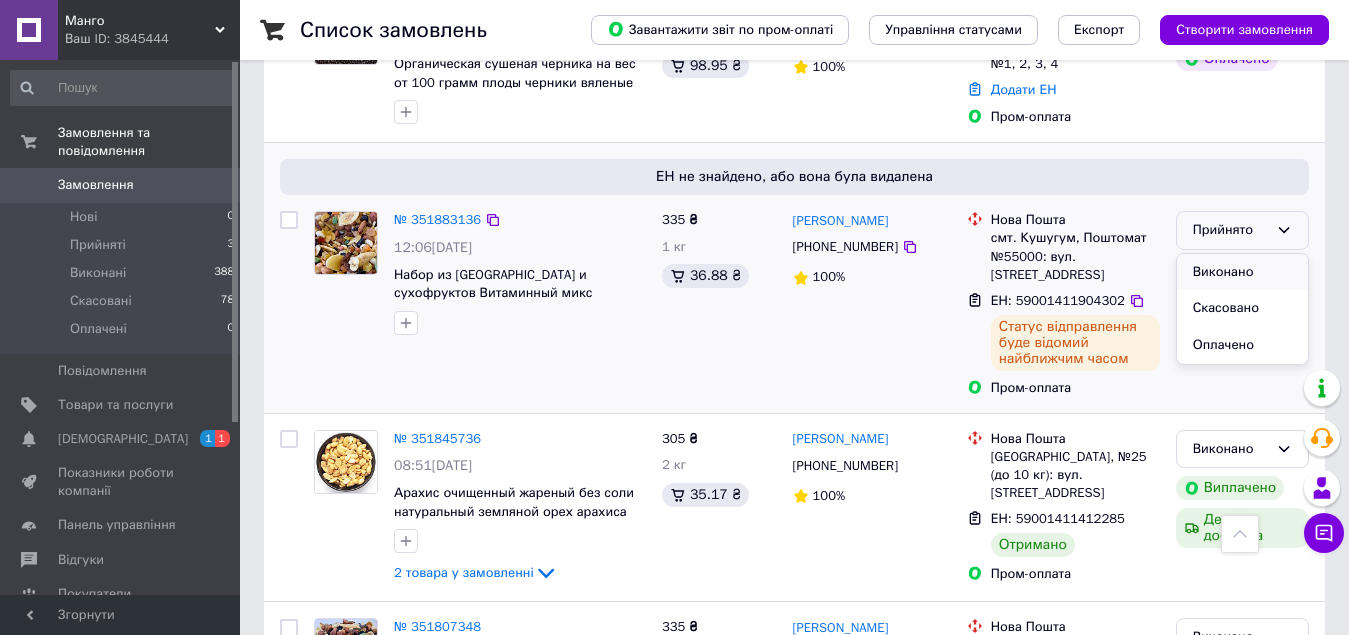 click on "Виконано" at bounding box center (1242, 272) 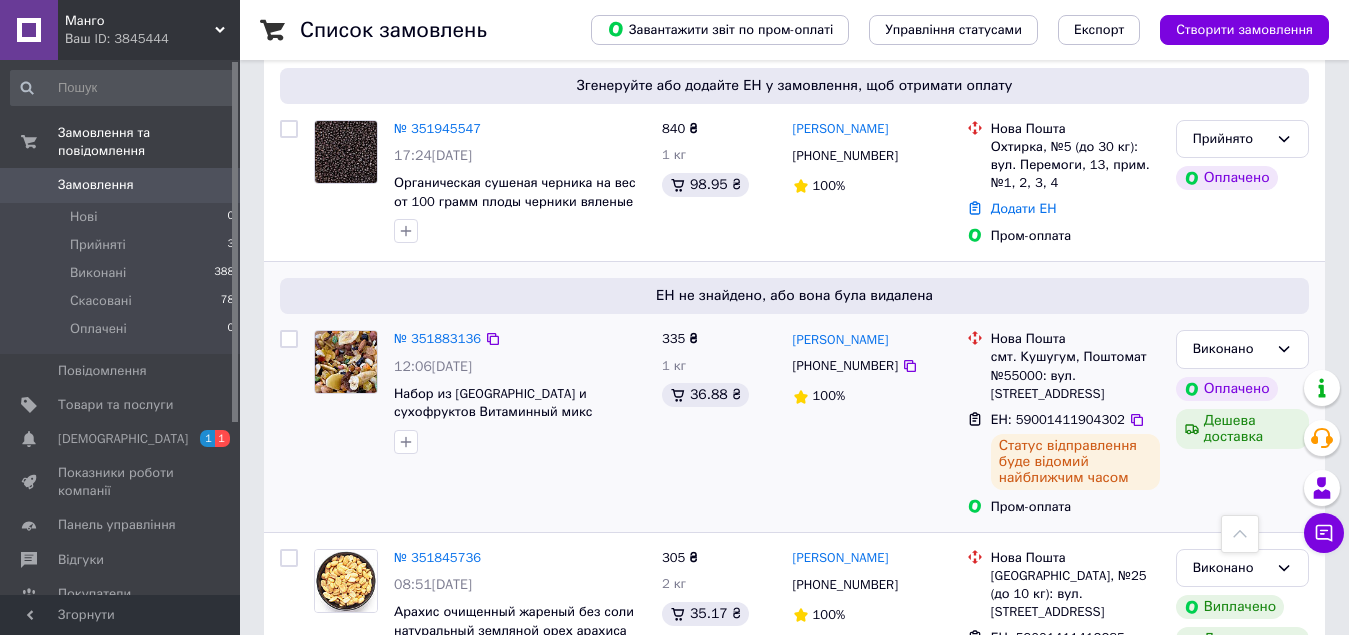 scroll, scrollTop: 600, scrollLeft: 0, axis: vertical 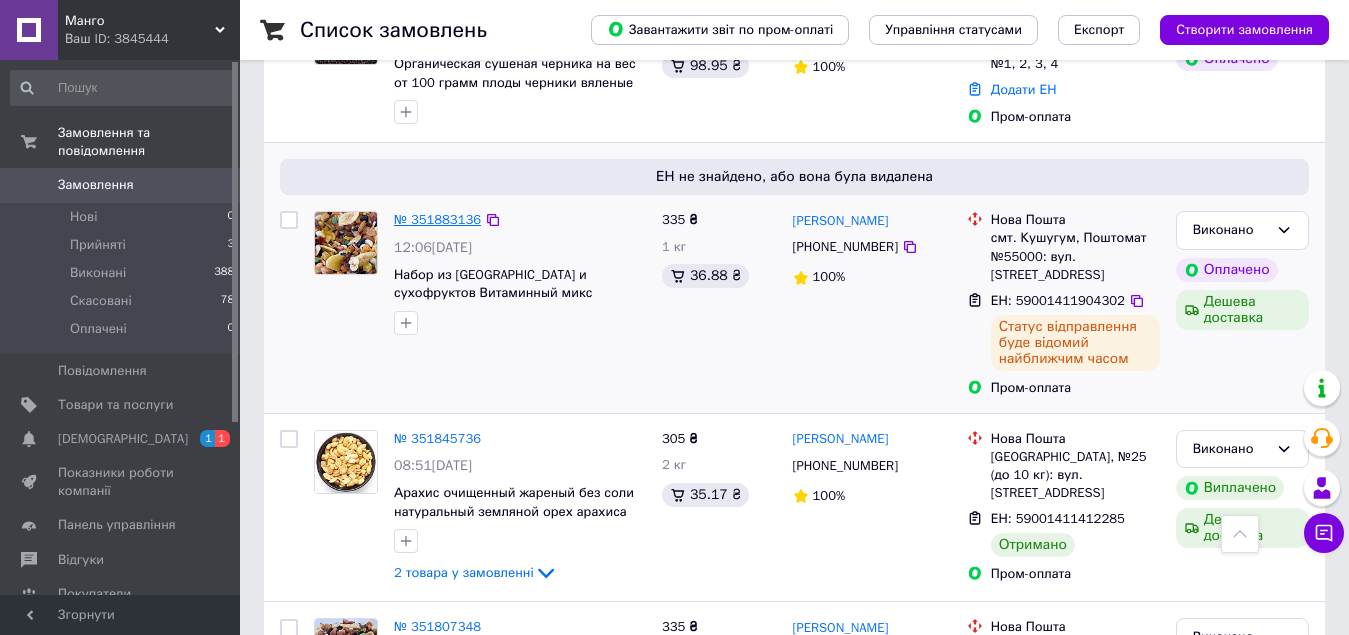 click on "№ 351883136" at bounding box center [437, 219] 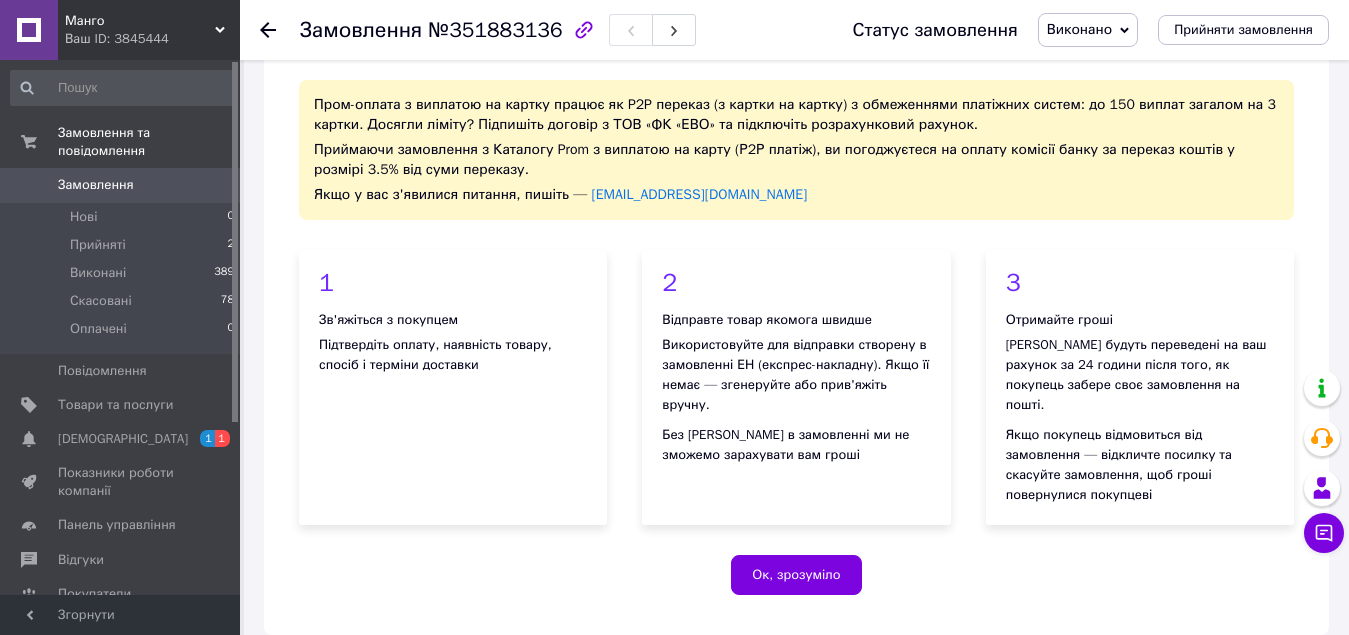 scroll, scrollTop: 317, scrollLeft: 0, axis: vertical 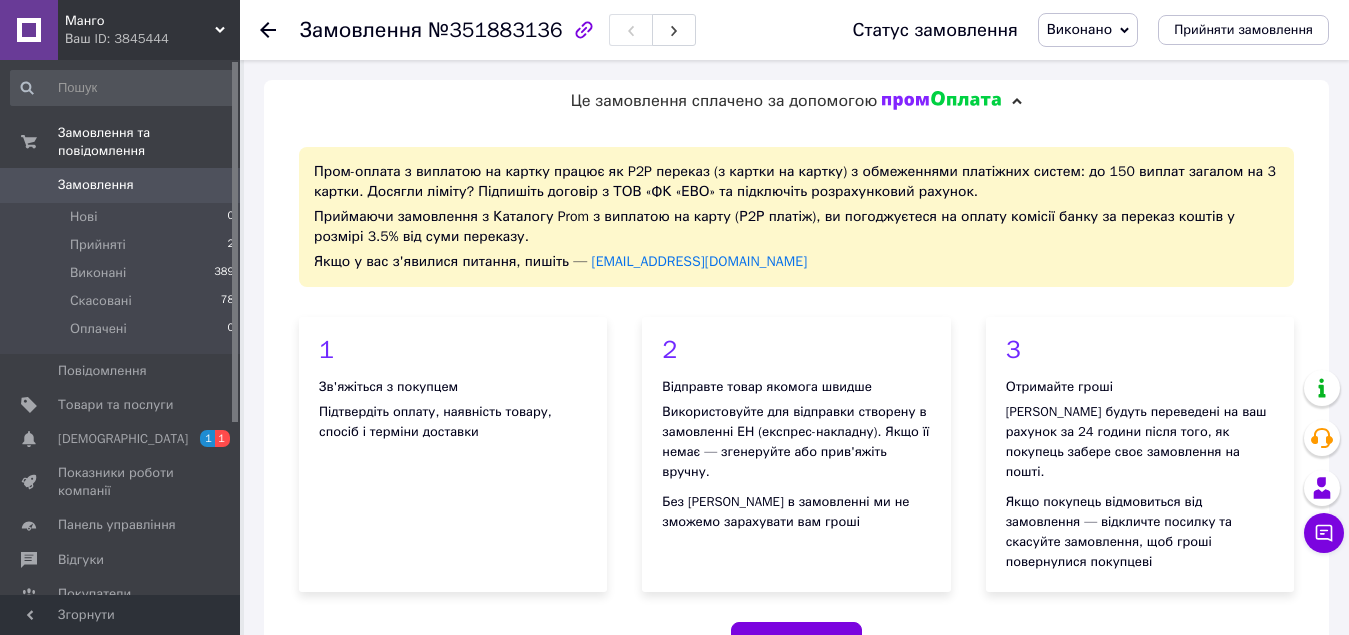 click on "Замовлення" at bounding box center (96, 185) 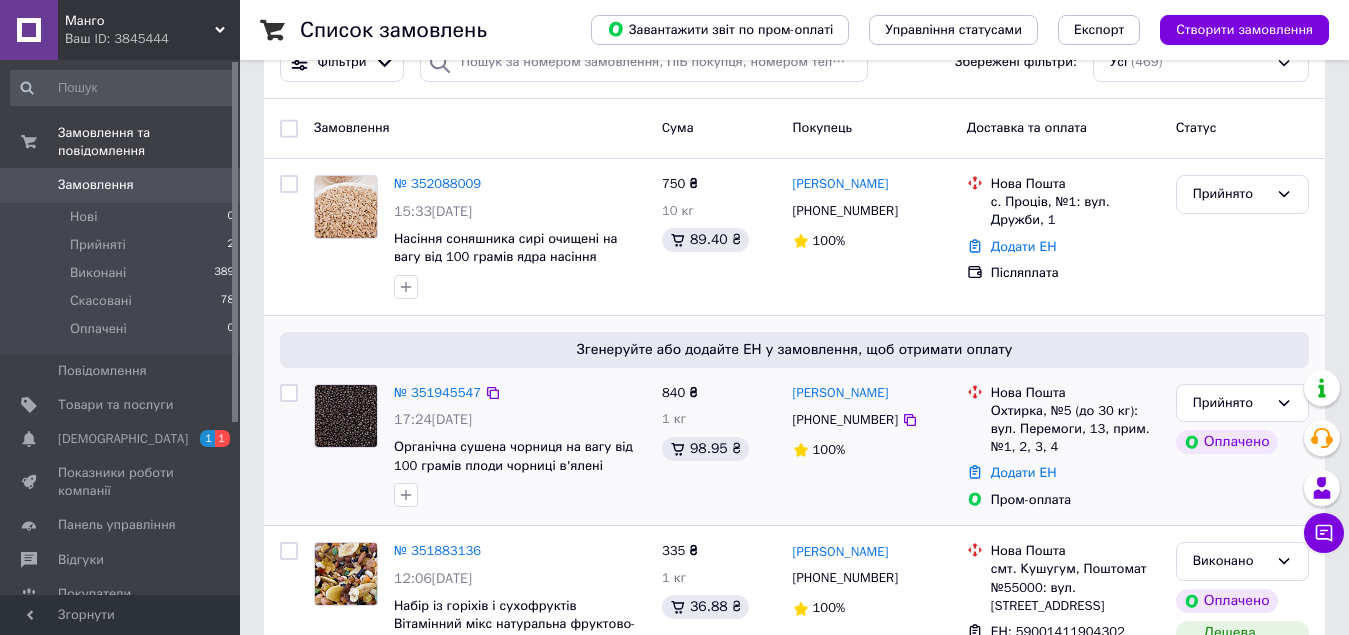 scroll, scrollTop: 100, scrollLeft: 0, axis: vertical 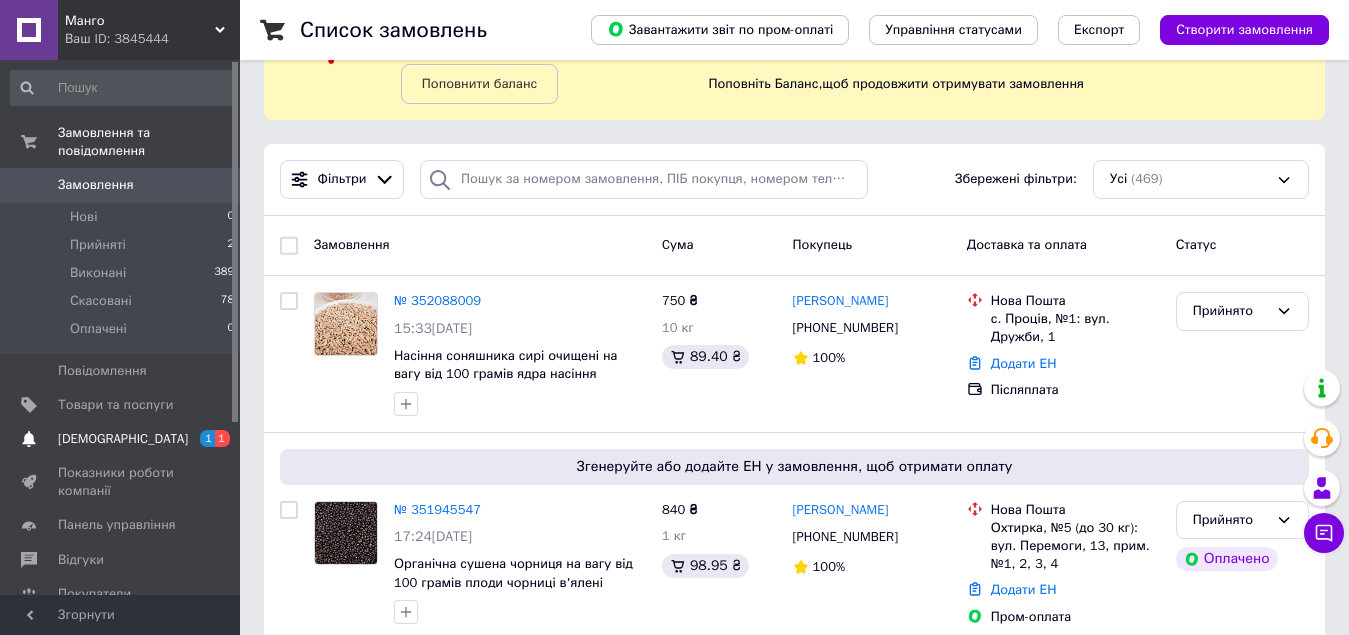 click on "[DEMOGRAPHIC_DATA]" at bounding box center (123, 439) 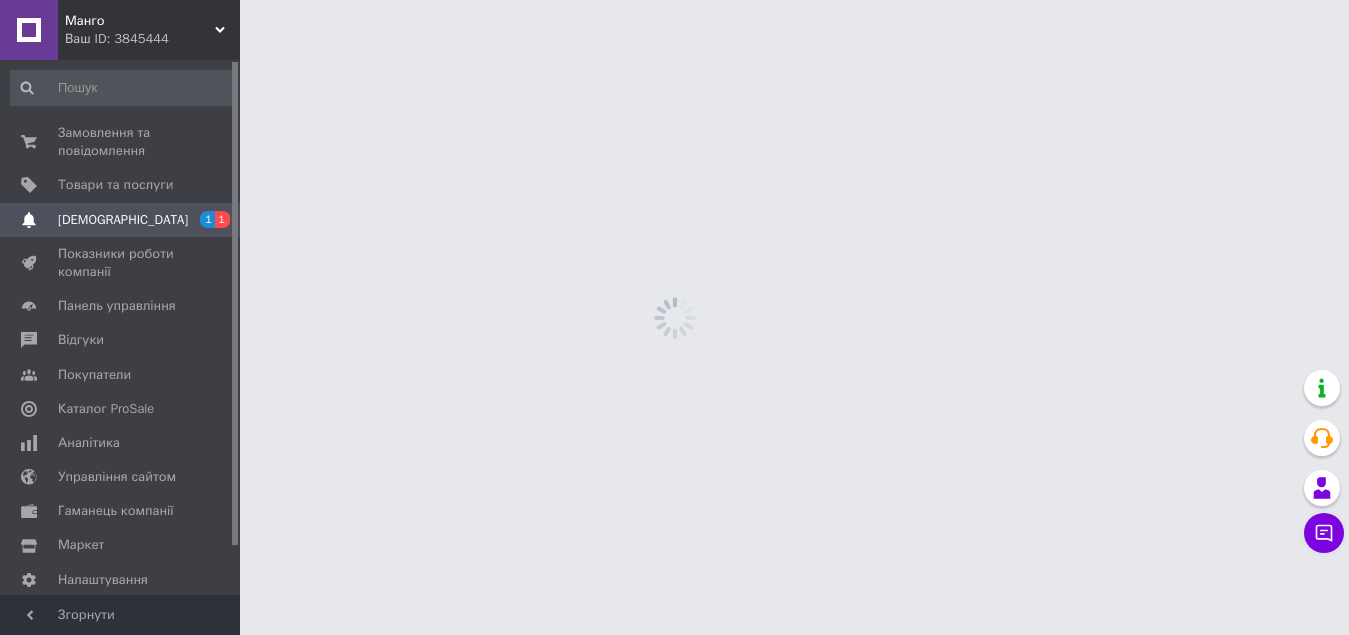 scroll, scrollTop: 0, scrollLeft: 0, axis: both 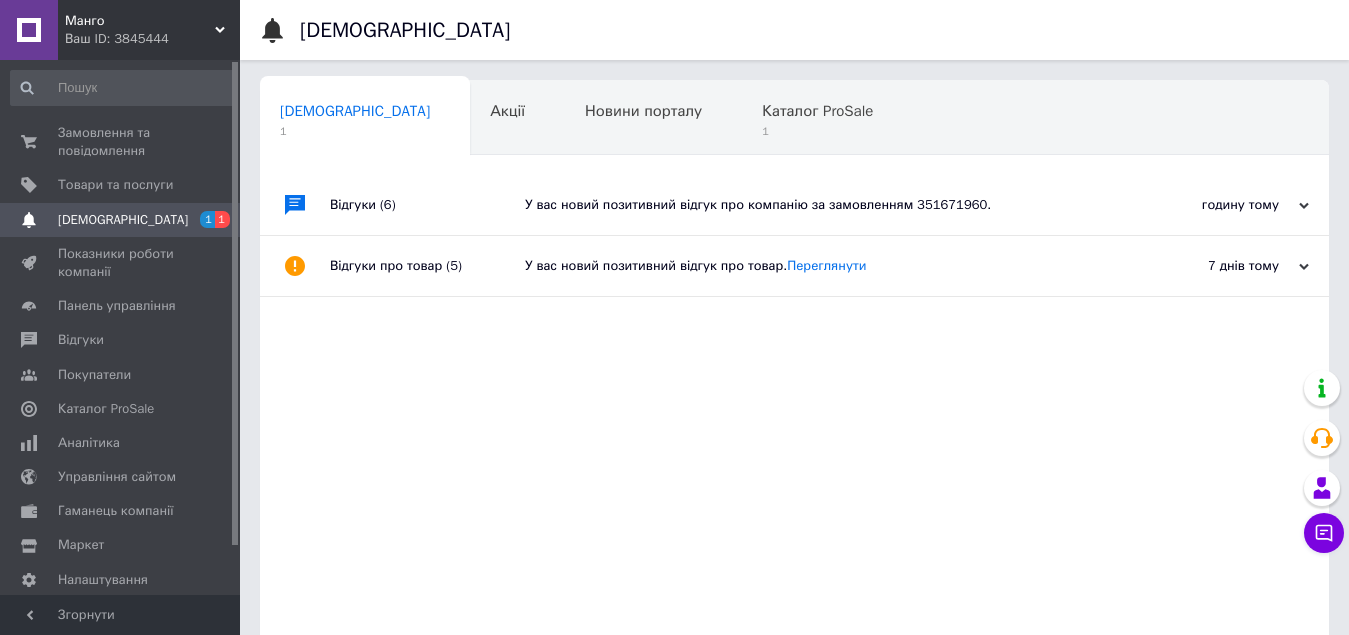 click on "У вас новий позитивний відгук про компанію за замовленням 351671960." at bounding box center [817, 205] 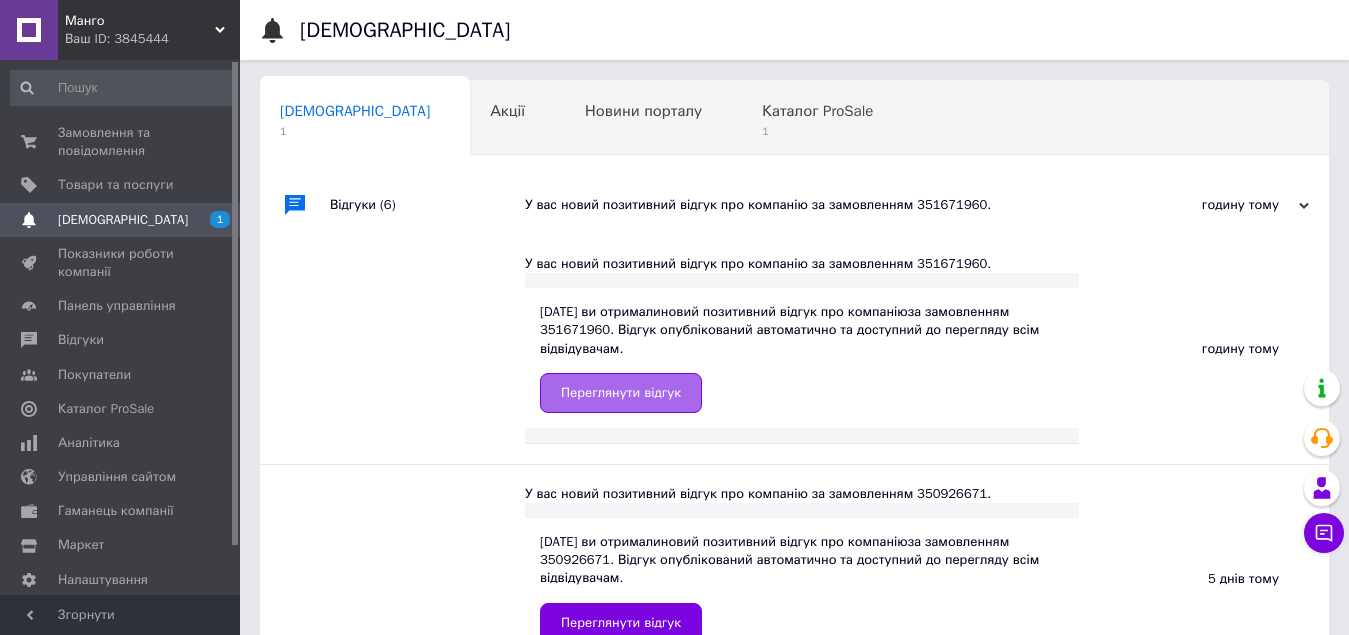 click on "Переглянути відгук" at bounding box center [621, 393] 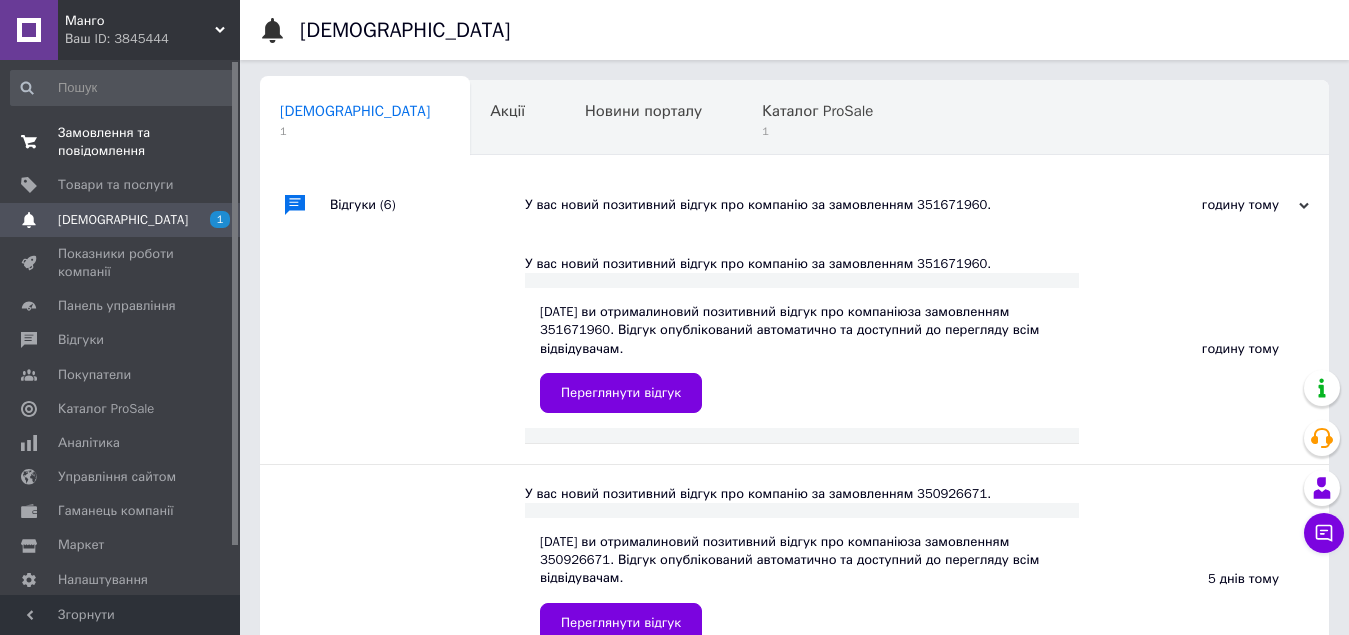 click on "Замовлення та повідомлення" at bounding box center [121, 142] 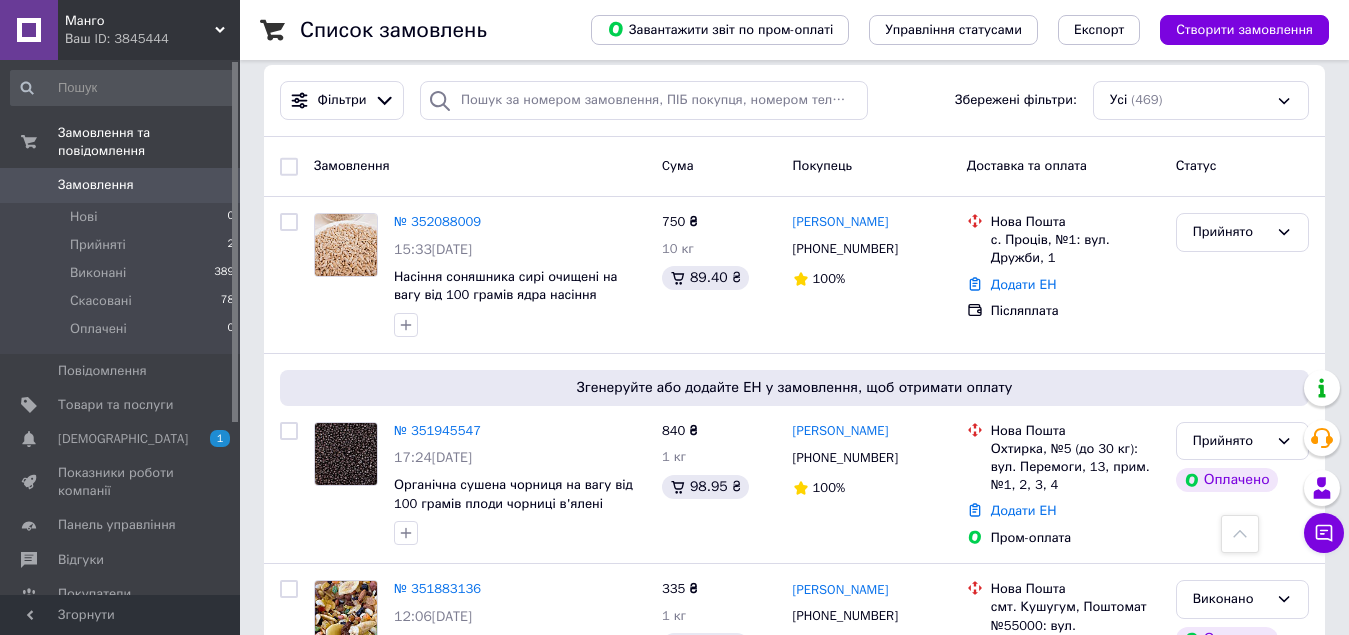 scroll, scrollTop: 0, scrollLeft: 0, axis: both 